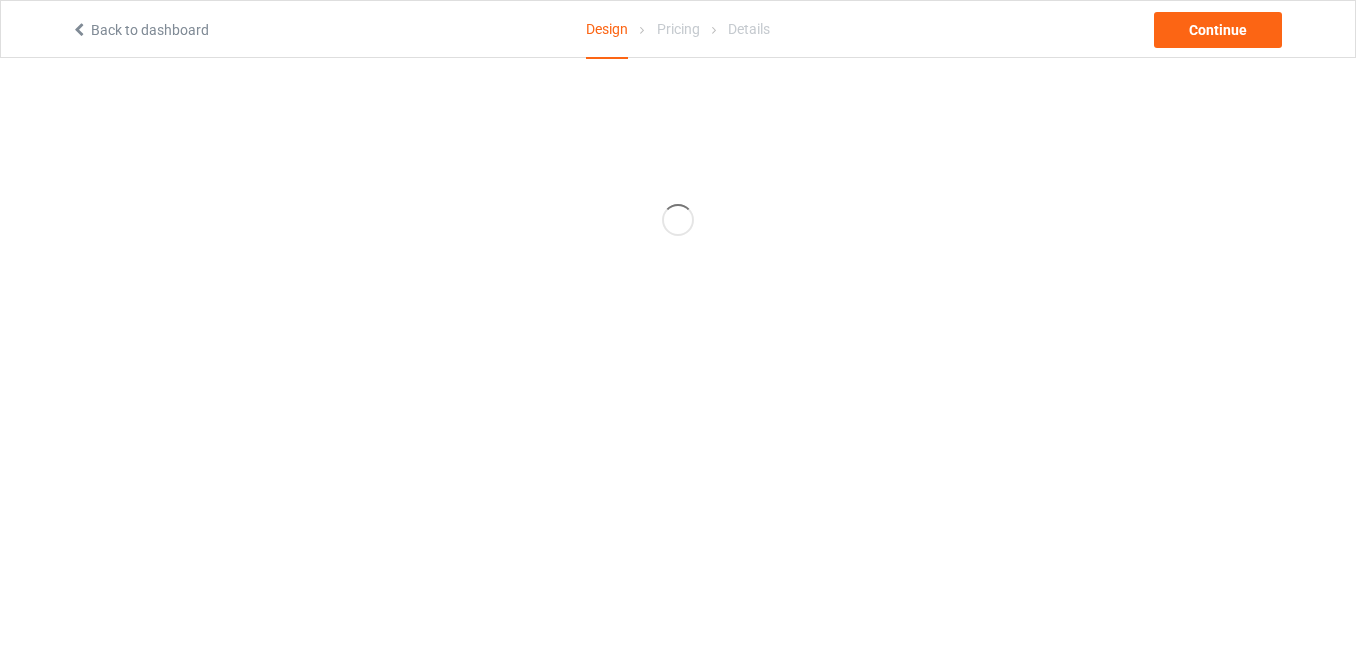 scroll, scrollTop: 0, scrollLeft: 0, axis: both 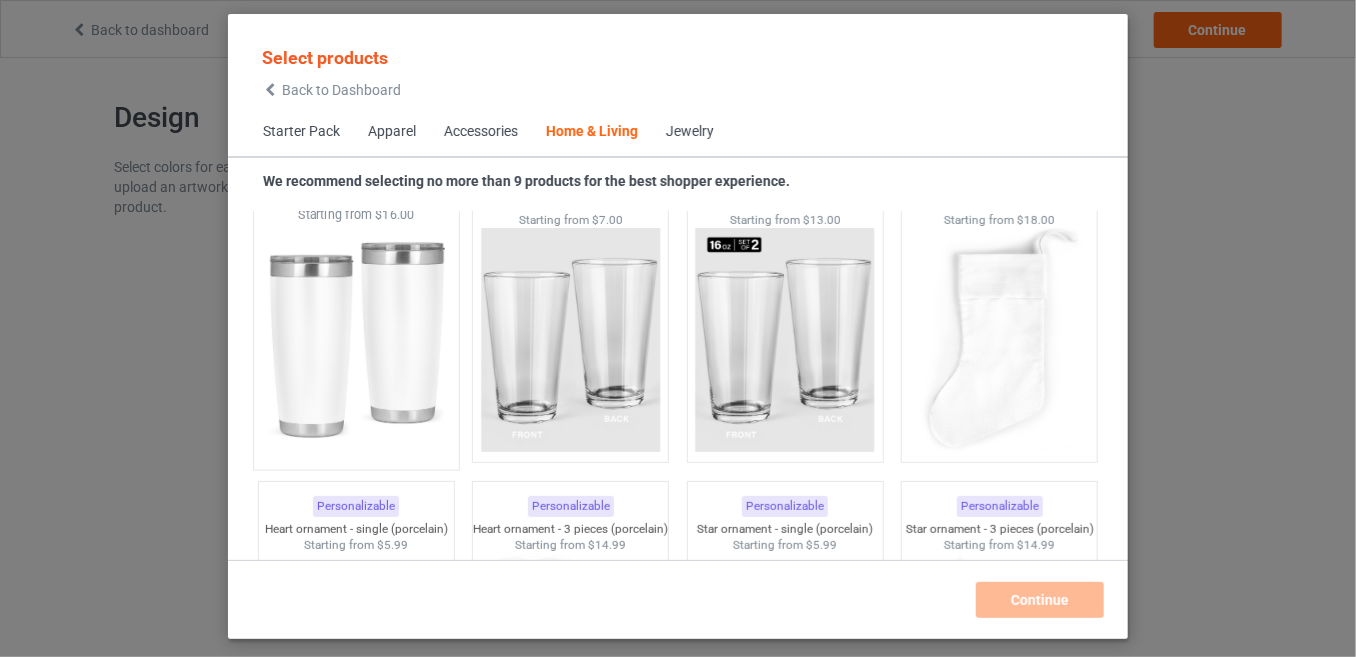 click at bounding box center (356, 341) 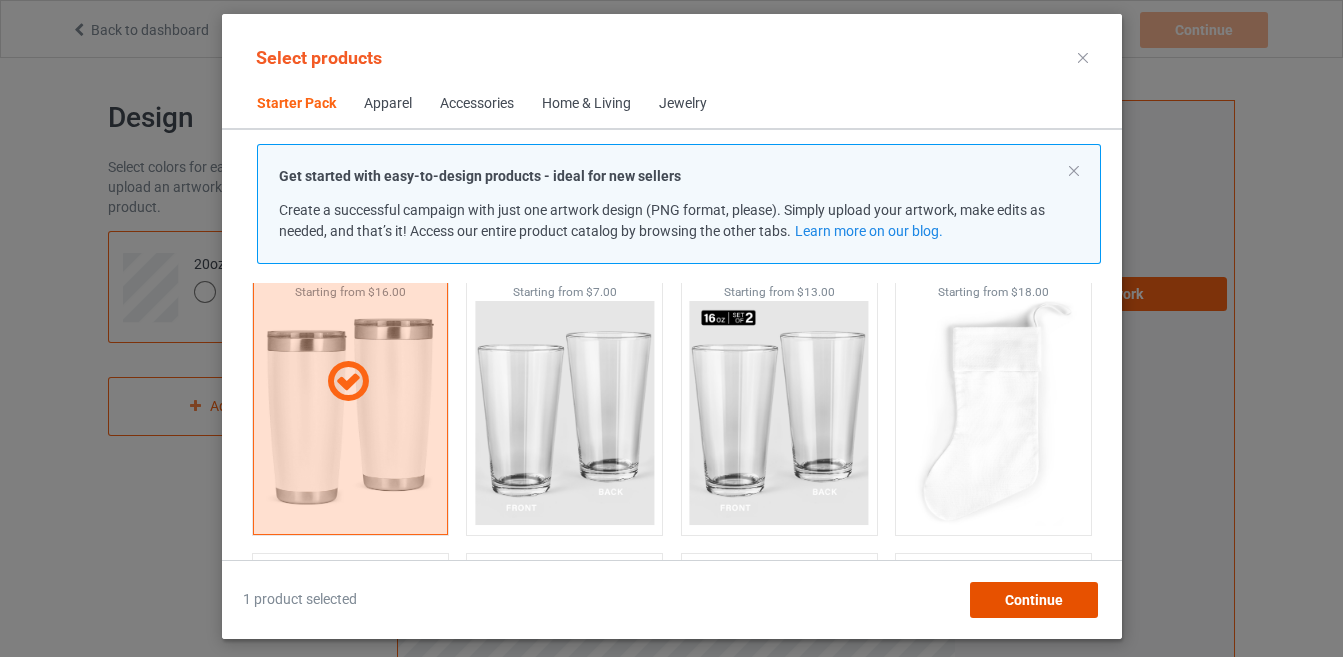 click on "Continue" at bounding box center (1033, 600) 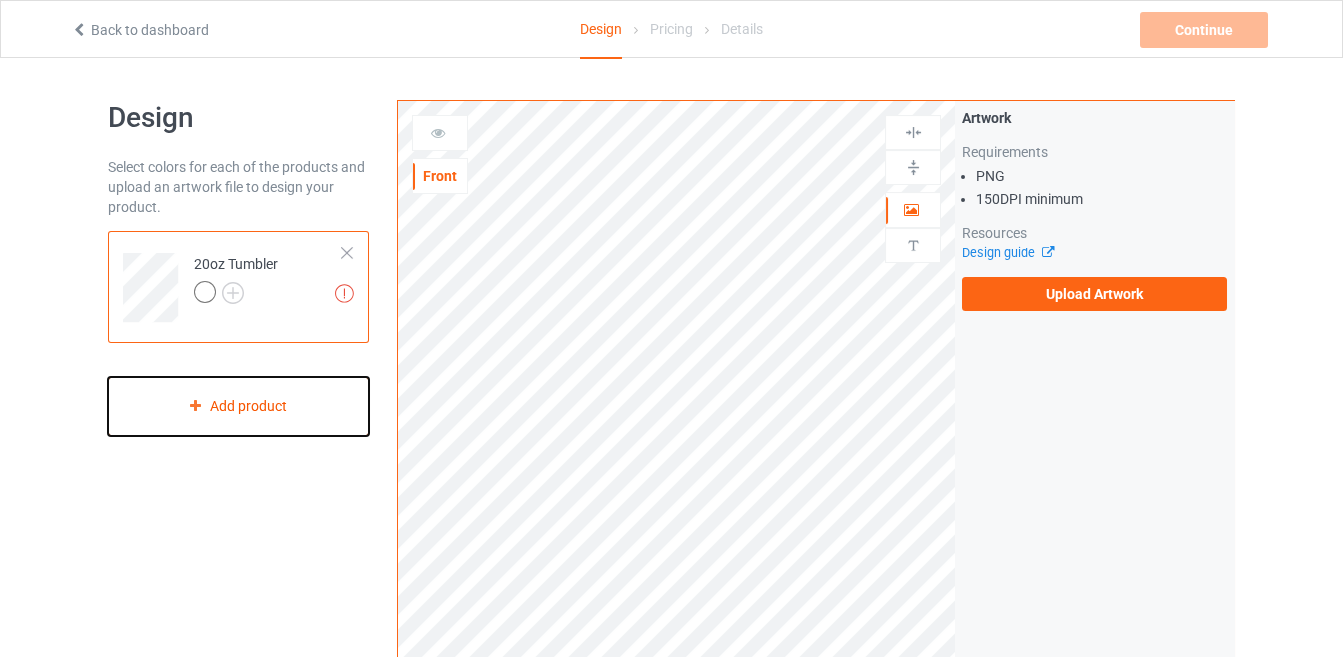 click on "Add product" at bounding box center [238, 406] 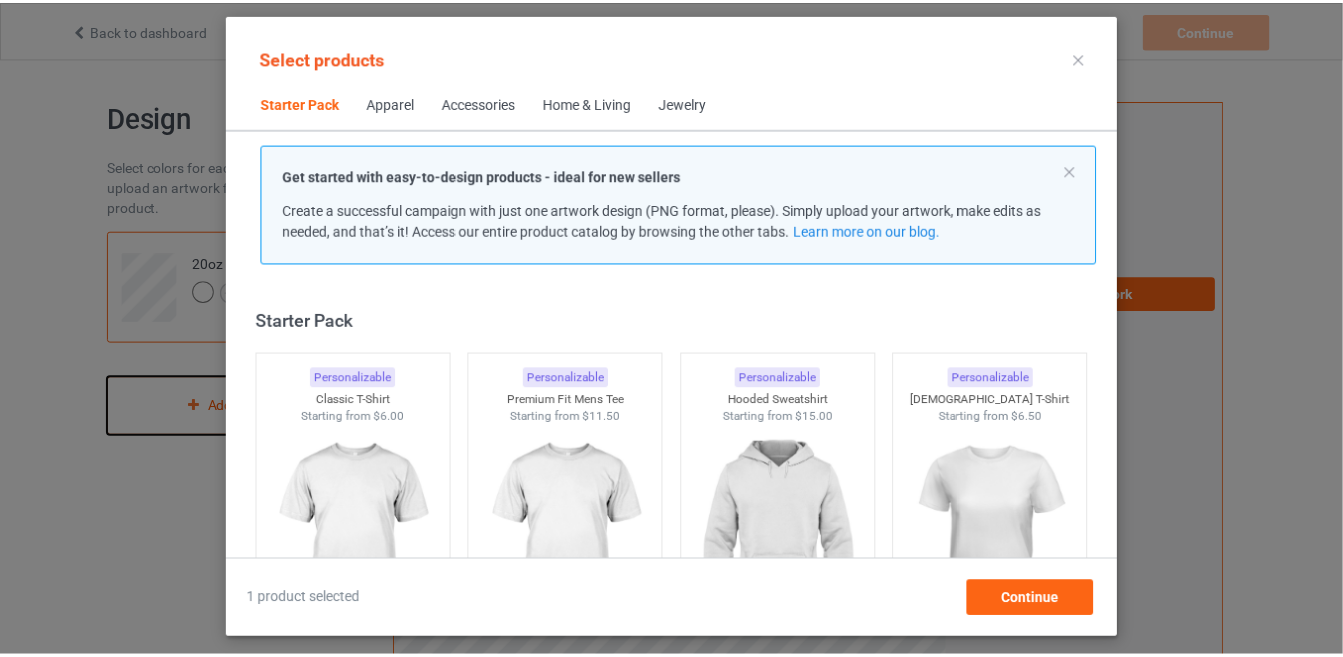 scroll, scrollTop: 24, scrollLeft: 0, axis: vertical 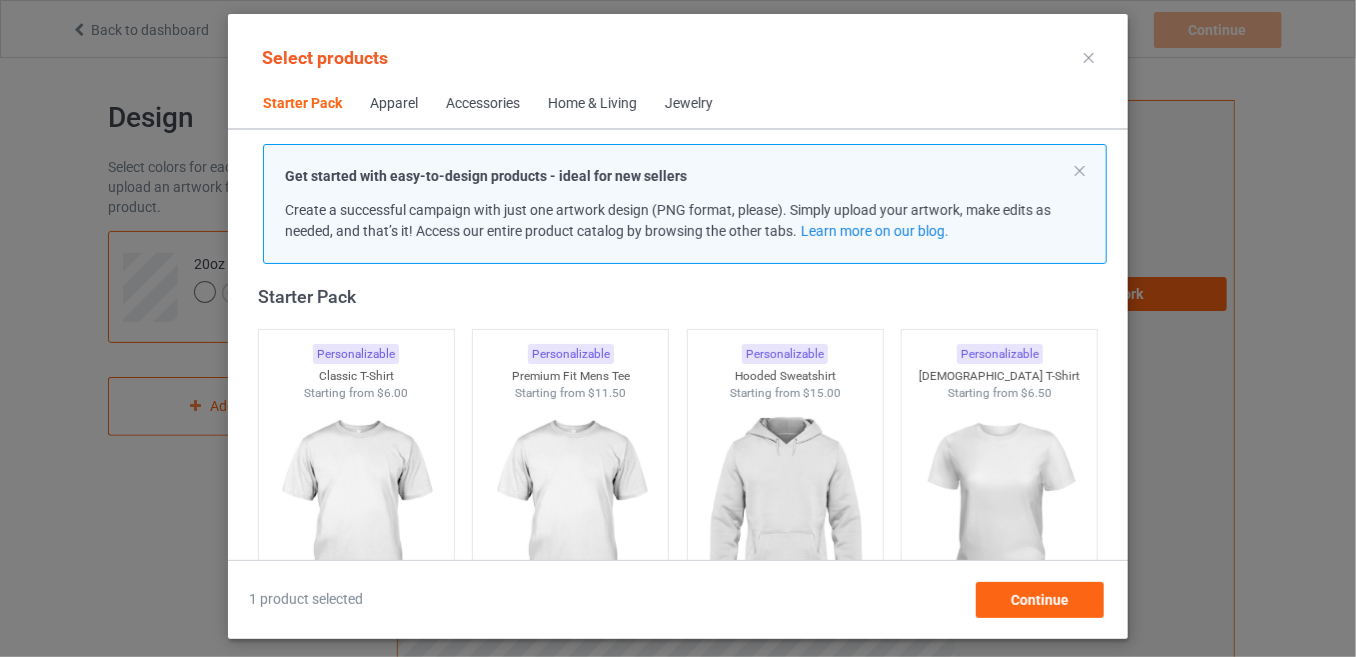 click at bounding box center [1089, 58] 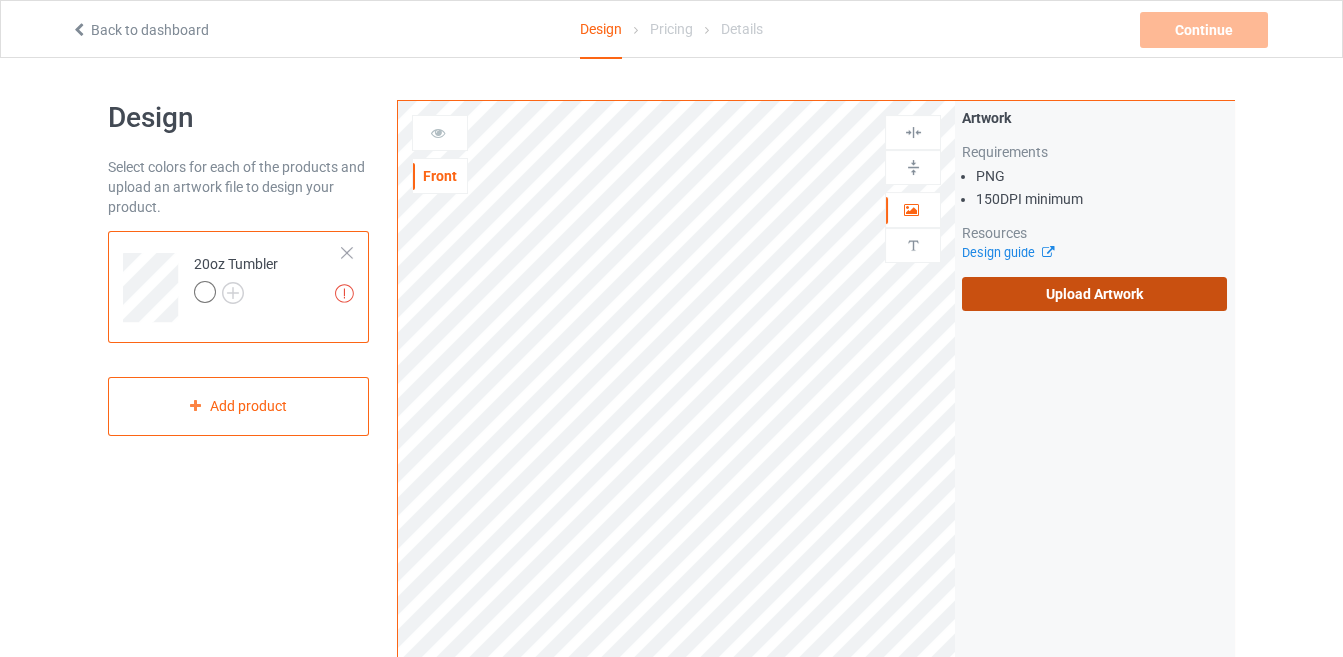 click on "Upload Artwork" at bounding box center [1094, 294] 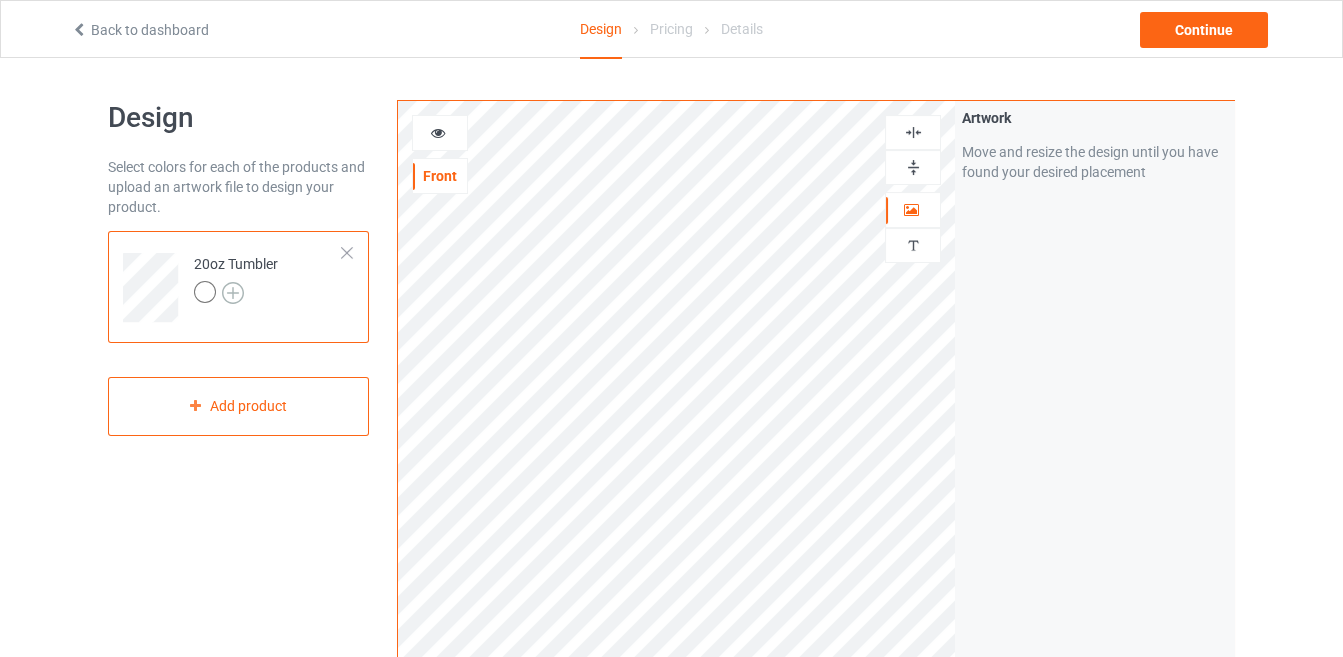 click at bounding box center (233, 293) 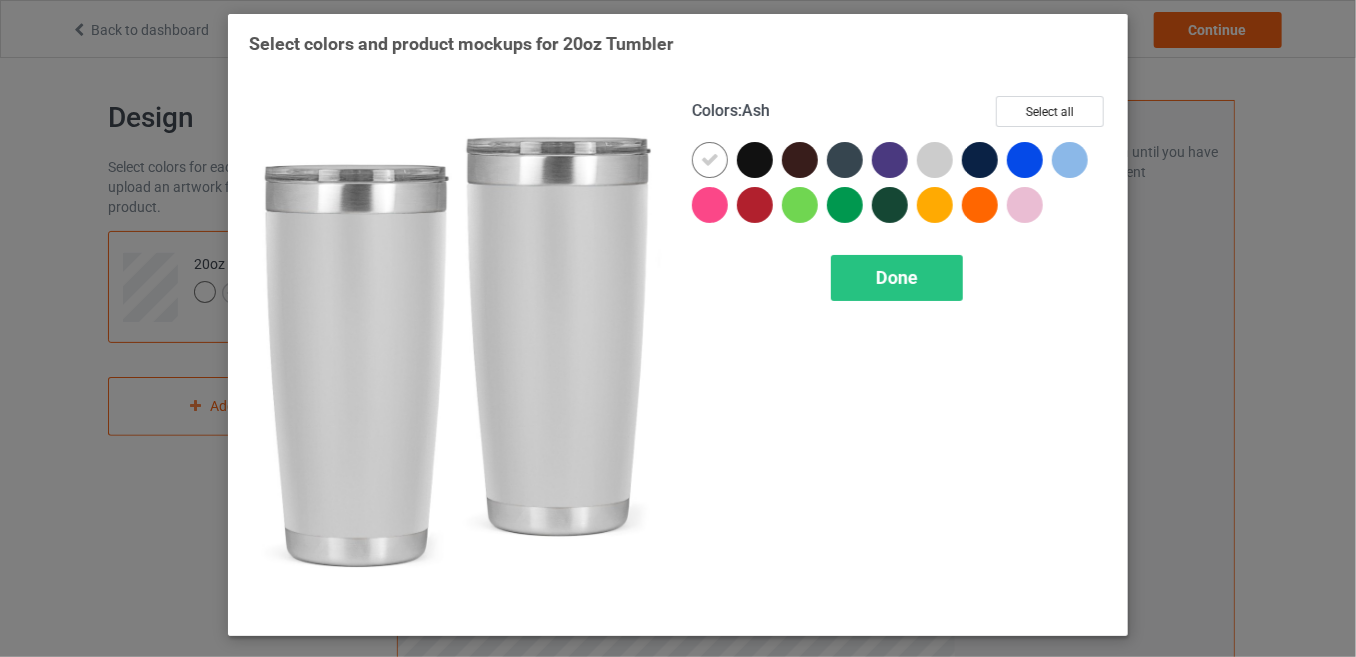 click at bounding box center (935, 160) 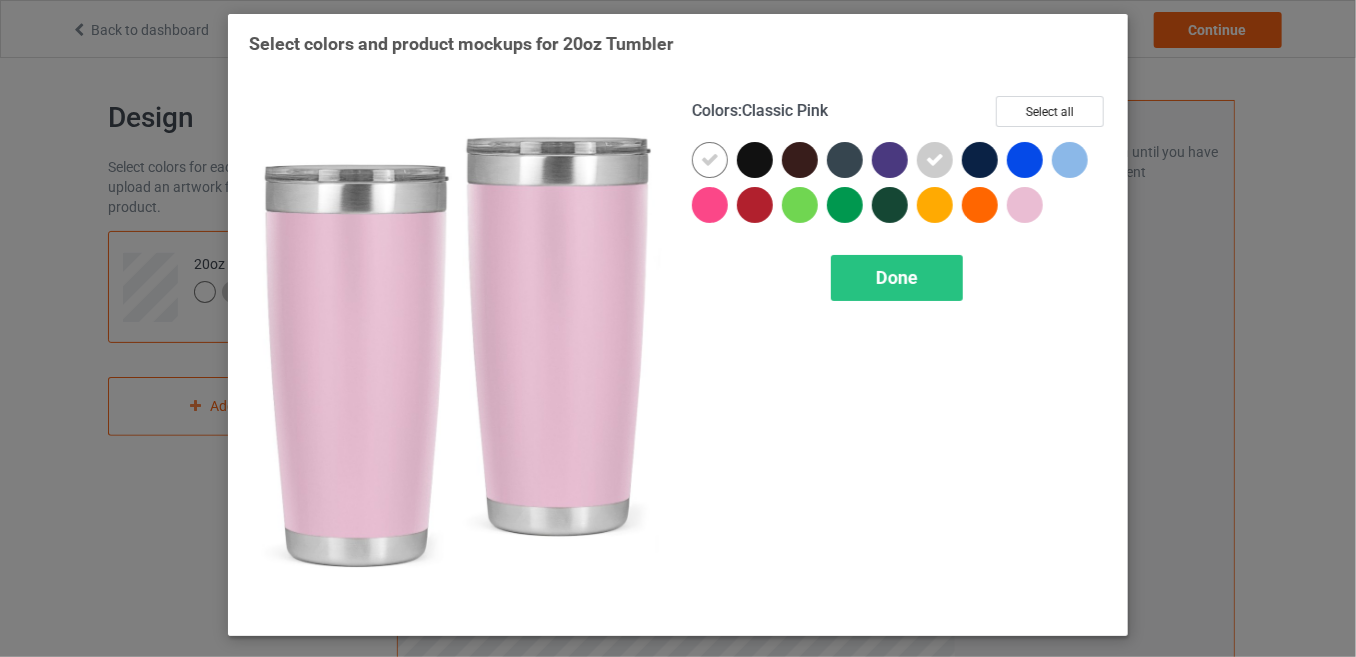 click at bounding box center [1025, 205] 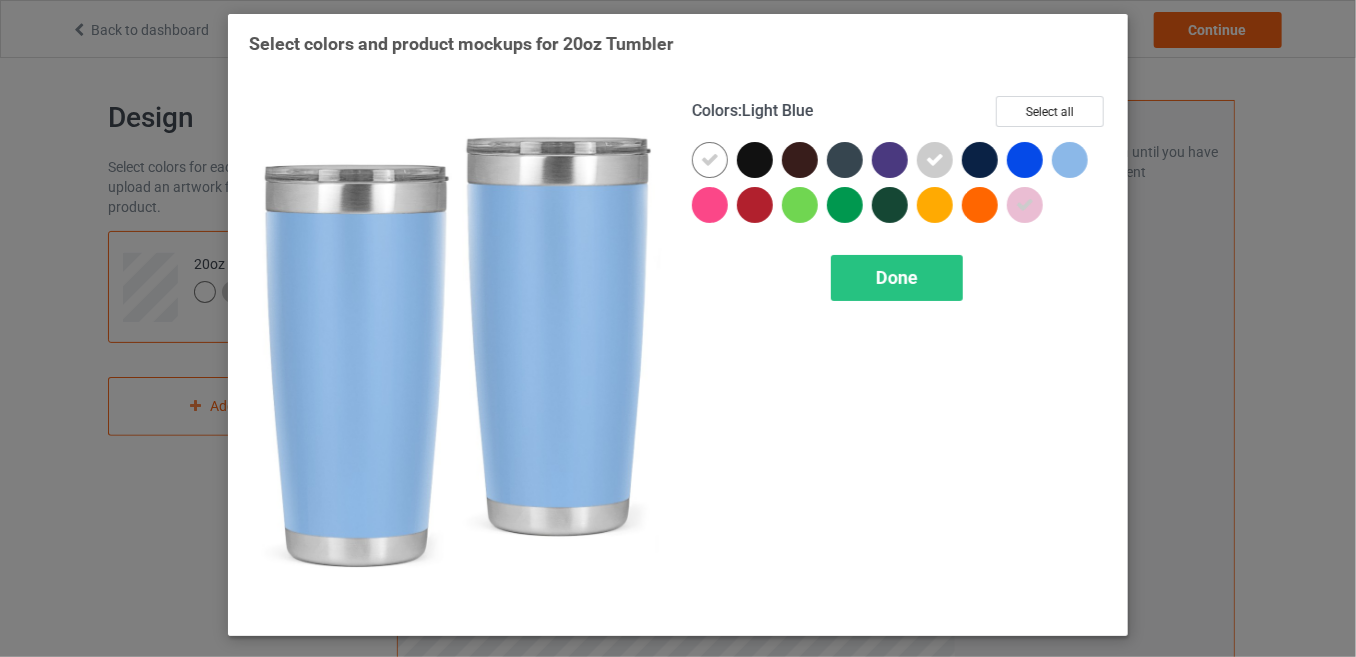 click at bounding box center (1070, 160) 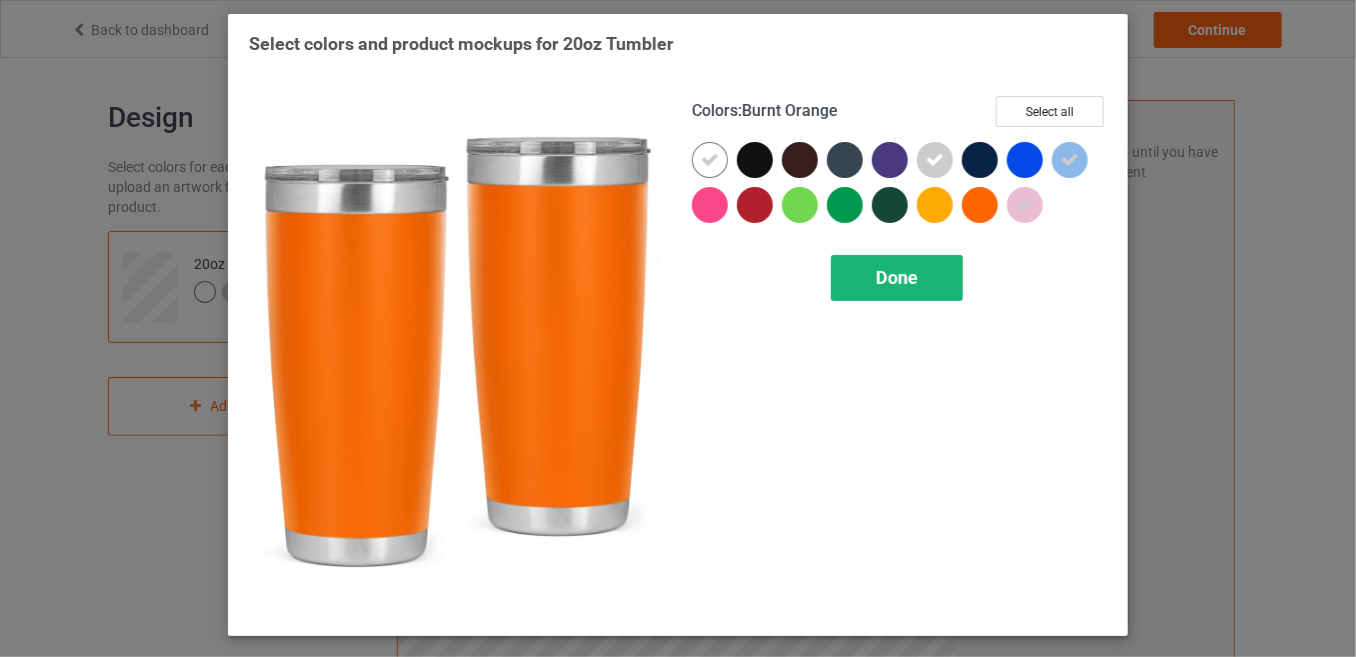 click on "Done" at bounding box center (897, 277) 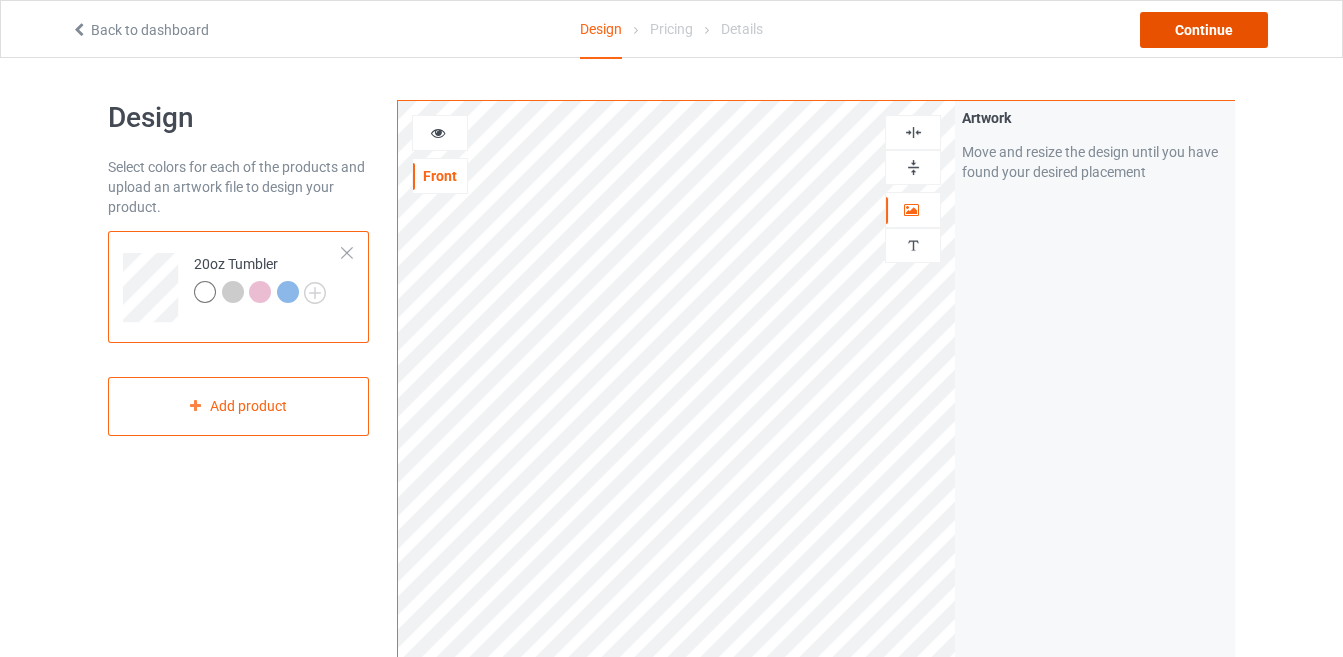 click on "Continue" at bounding box center [1204, 30] 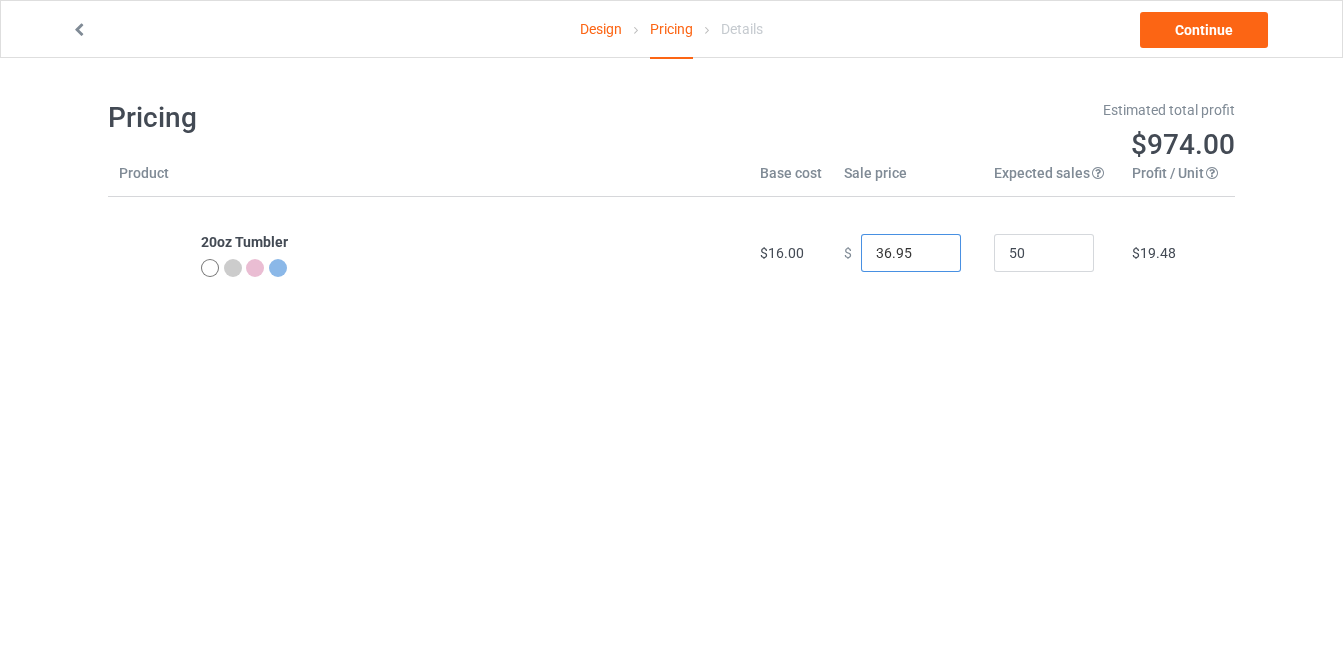 click on "36.95" at bounding box center [911, 253] 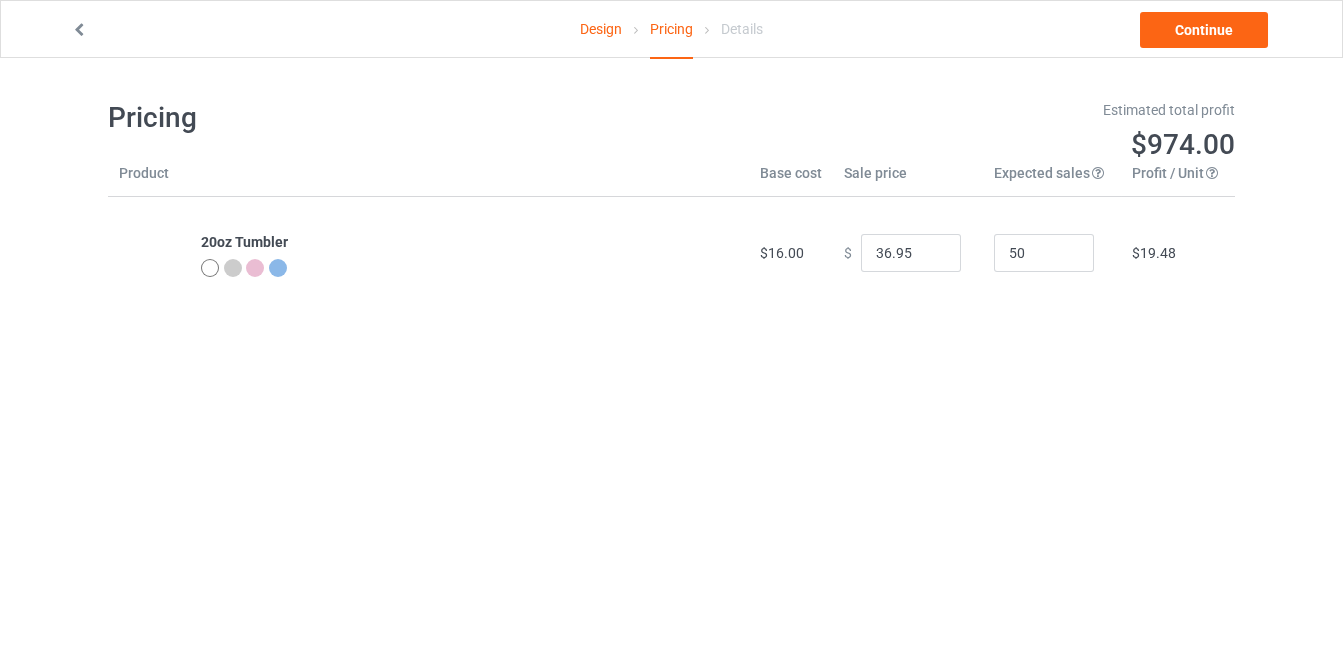 click at bounding box center (149, 257) 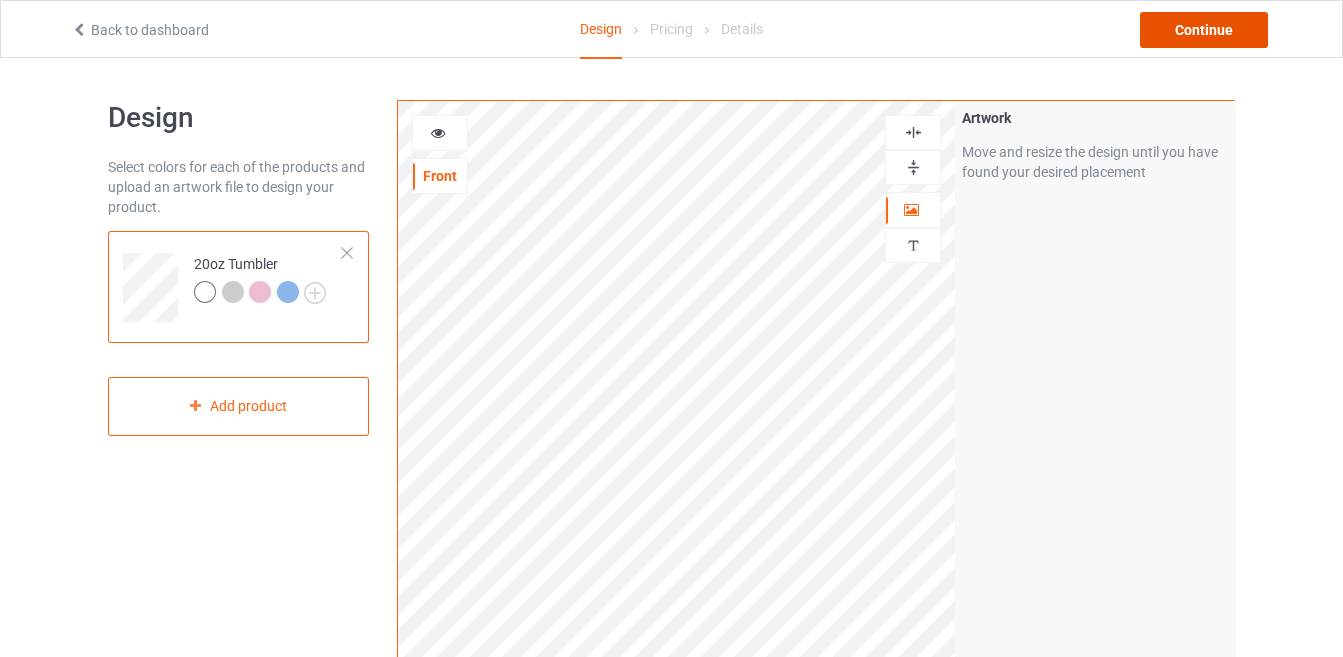 click on "Continue" at bounding box center (1204, 30) 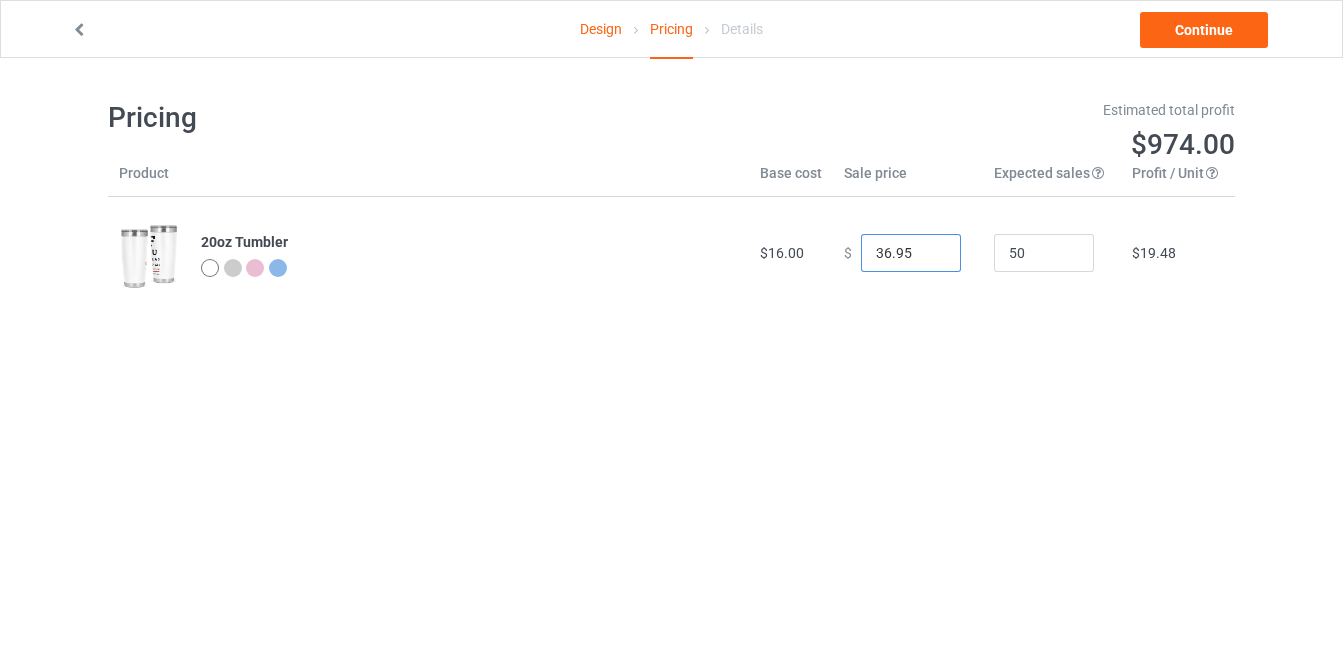 click on "36.95" at bounding box center [911, 253] 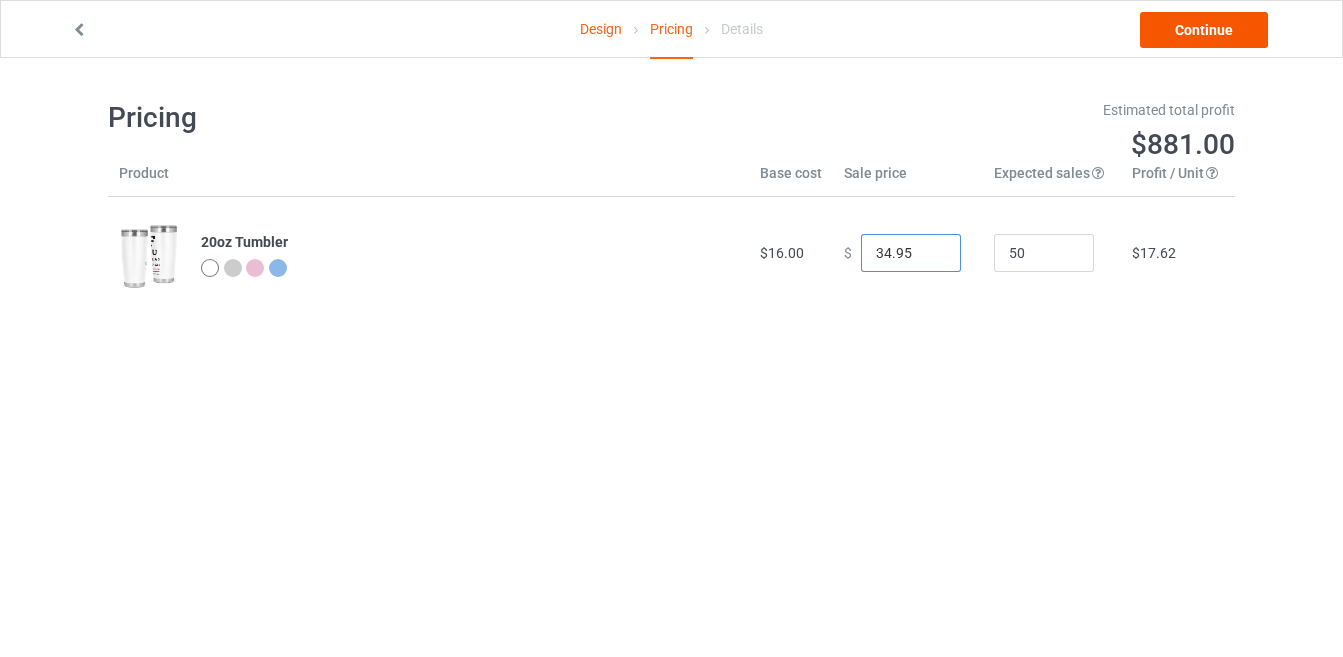 type on "34.95" 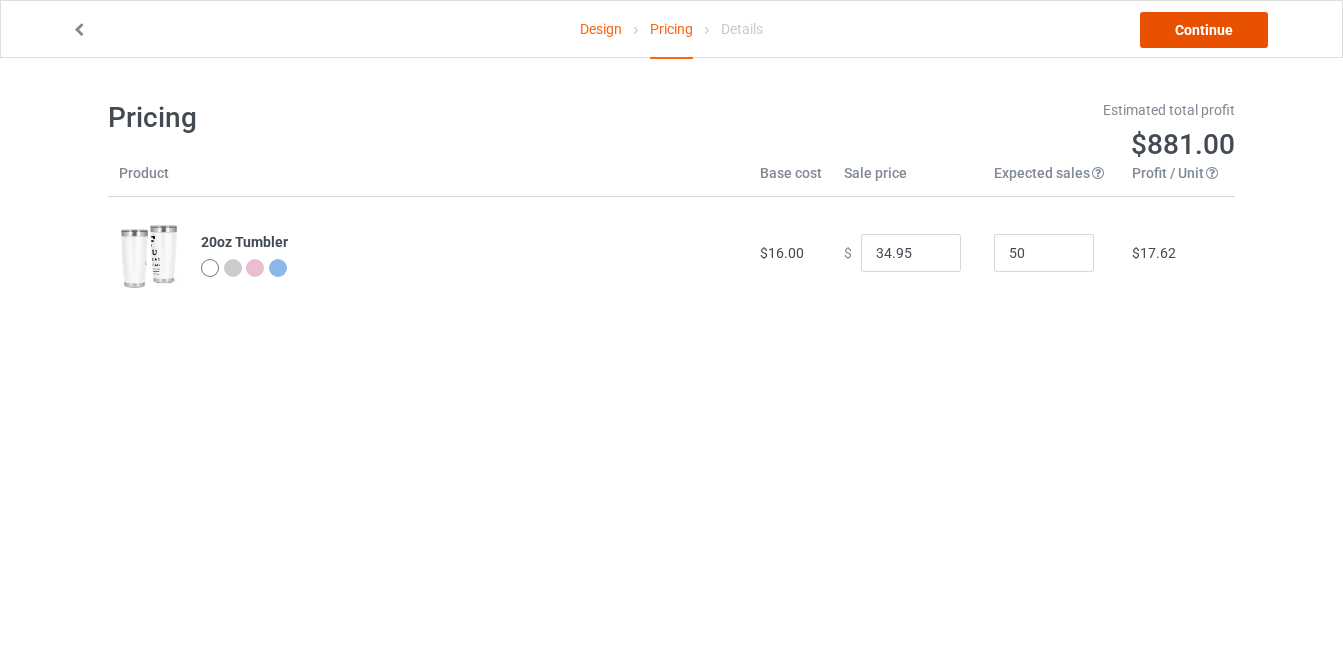 click on "Continue" at bounding box center (1204, 30) 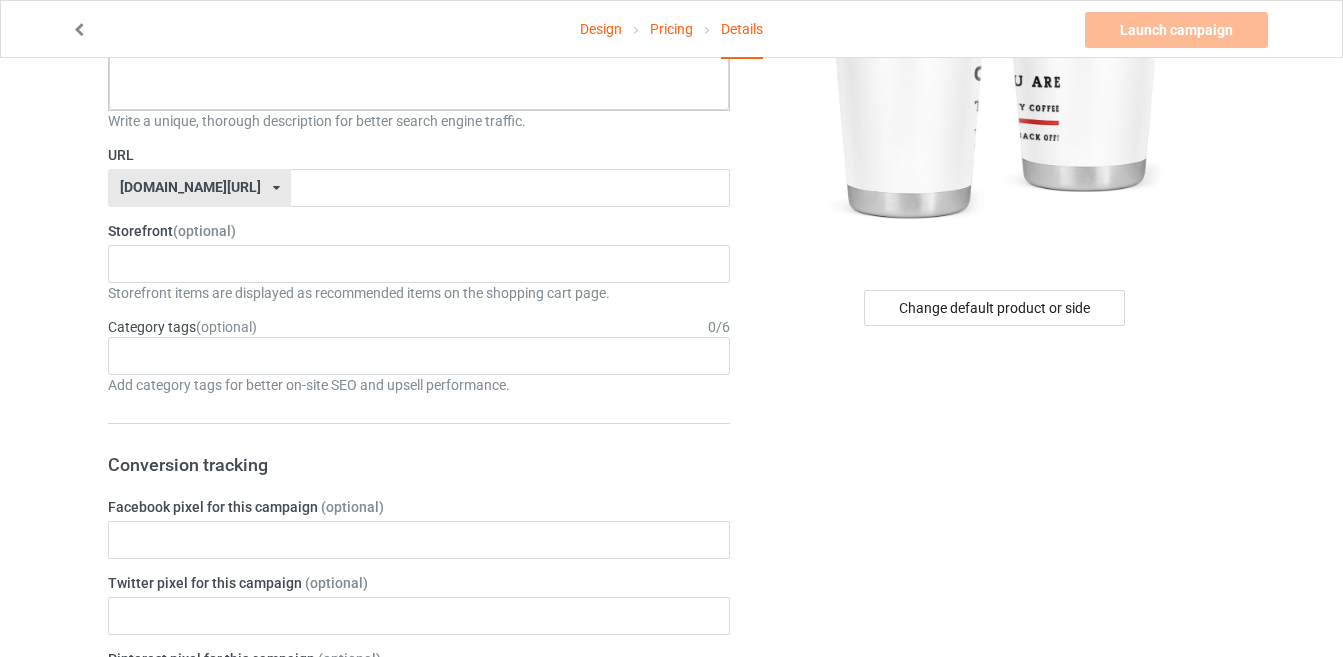 scroll, scrollTop: 19, scrollLeft: 0, axis: vertical 